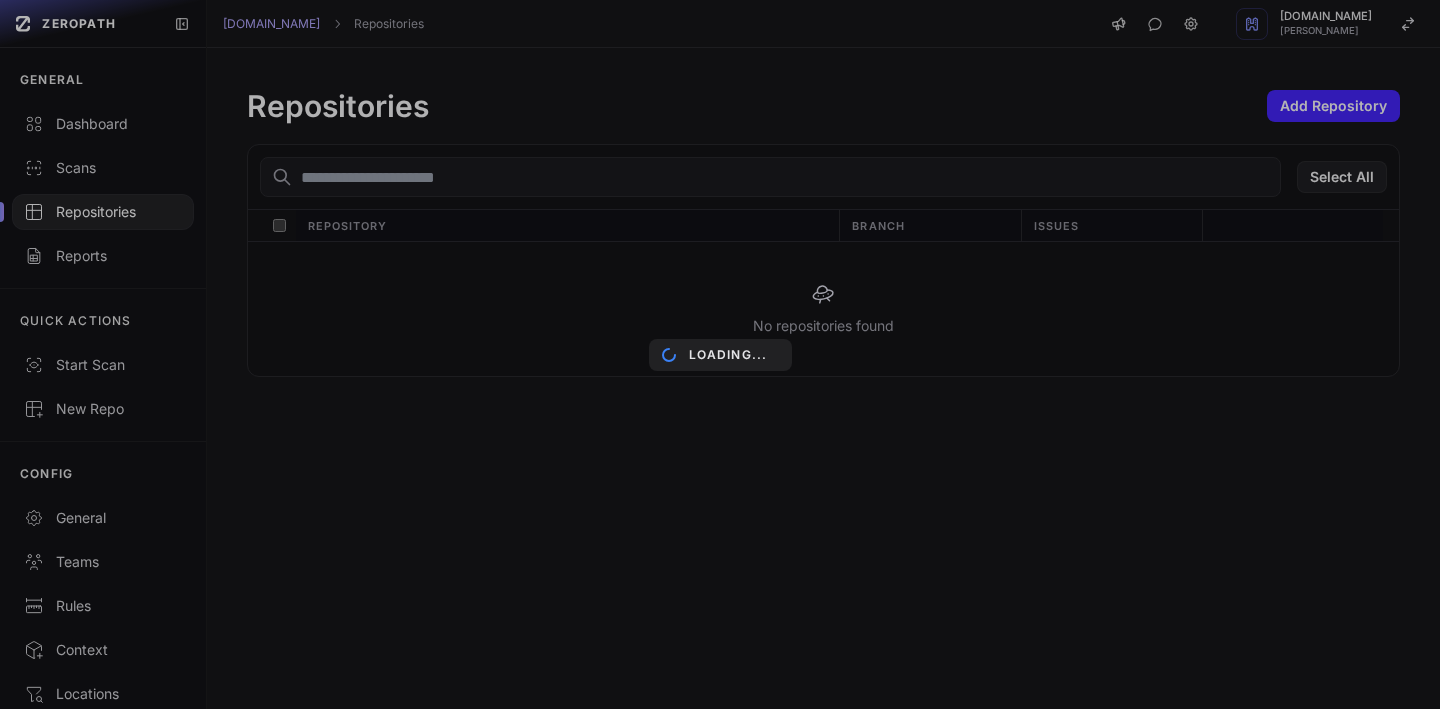 scroll, scrollTop: 0, scrollLeft: 0, axis: both 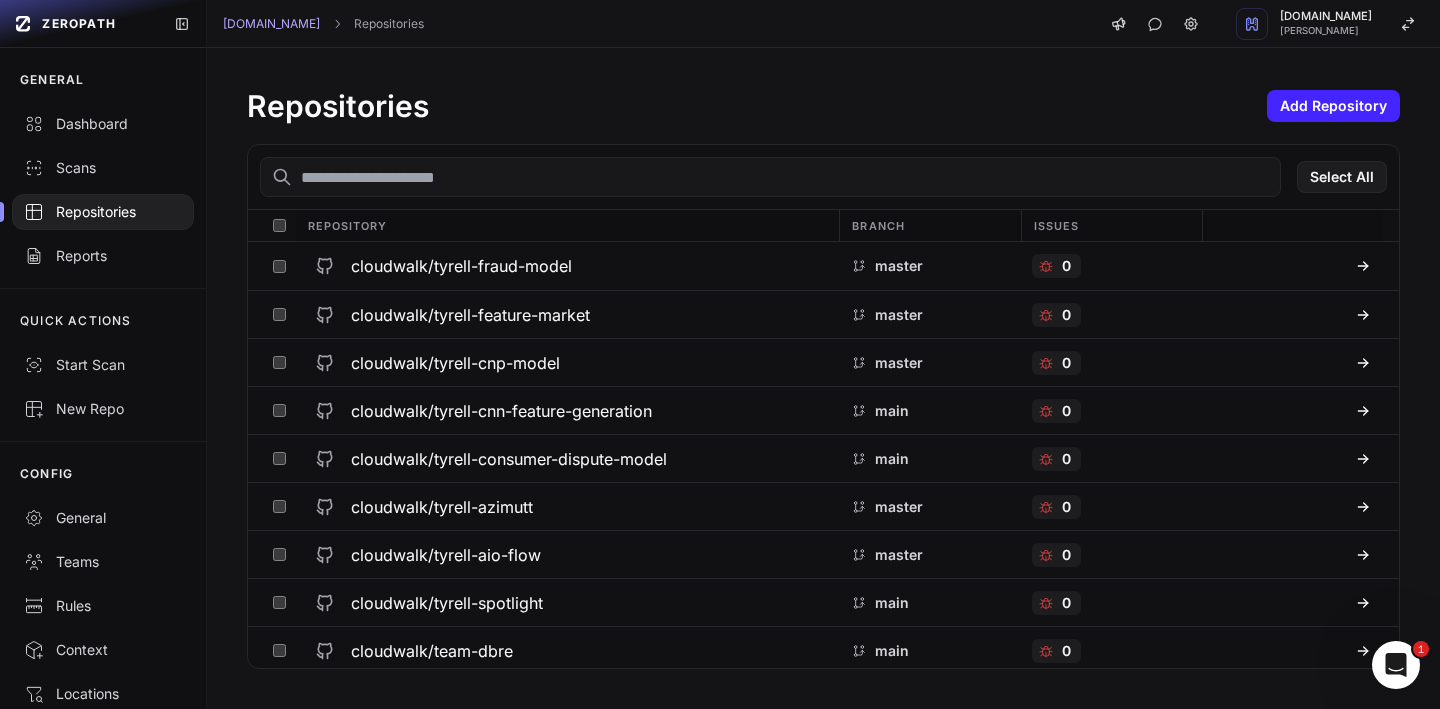click on "Repositories" at bounding box center [103, 212] 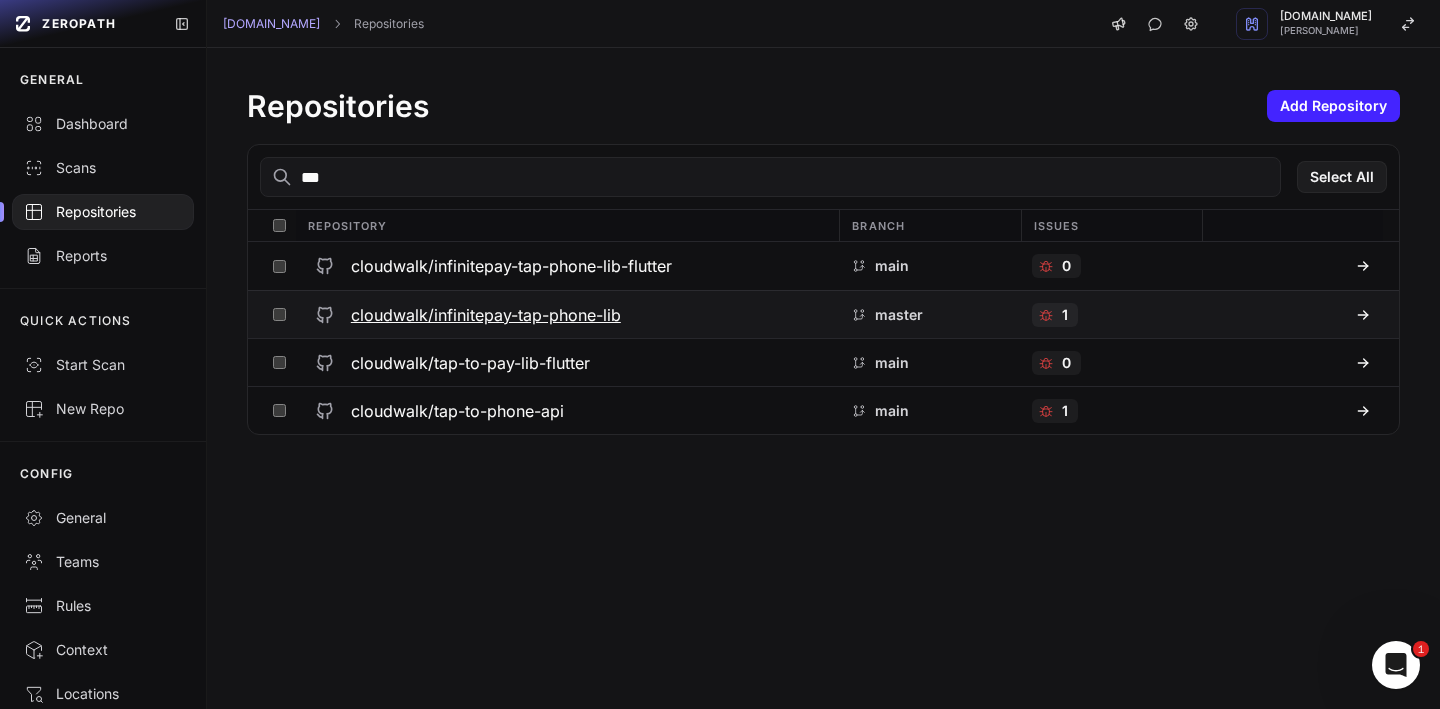 type on "***" 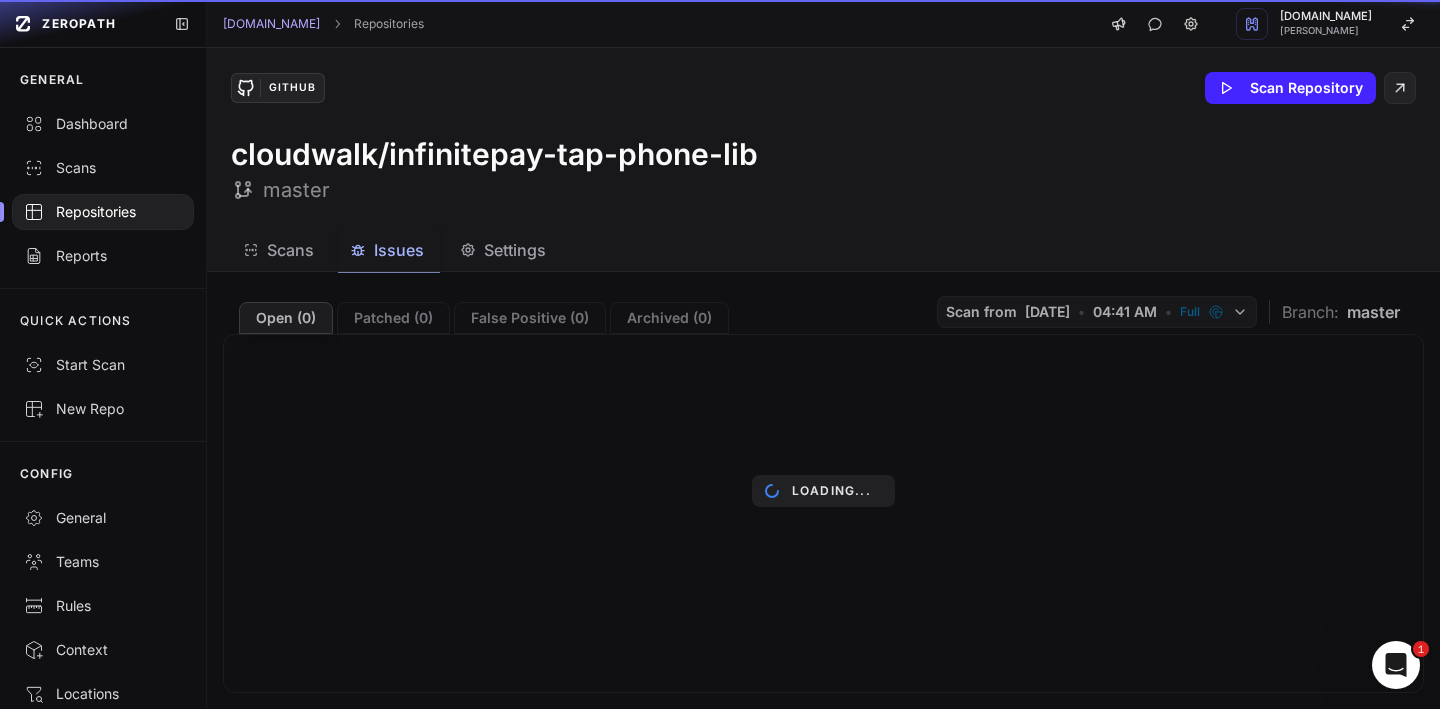 click on "Issues" 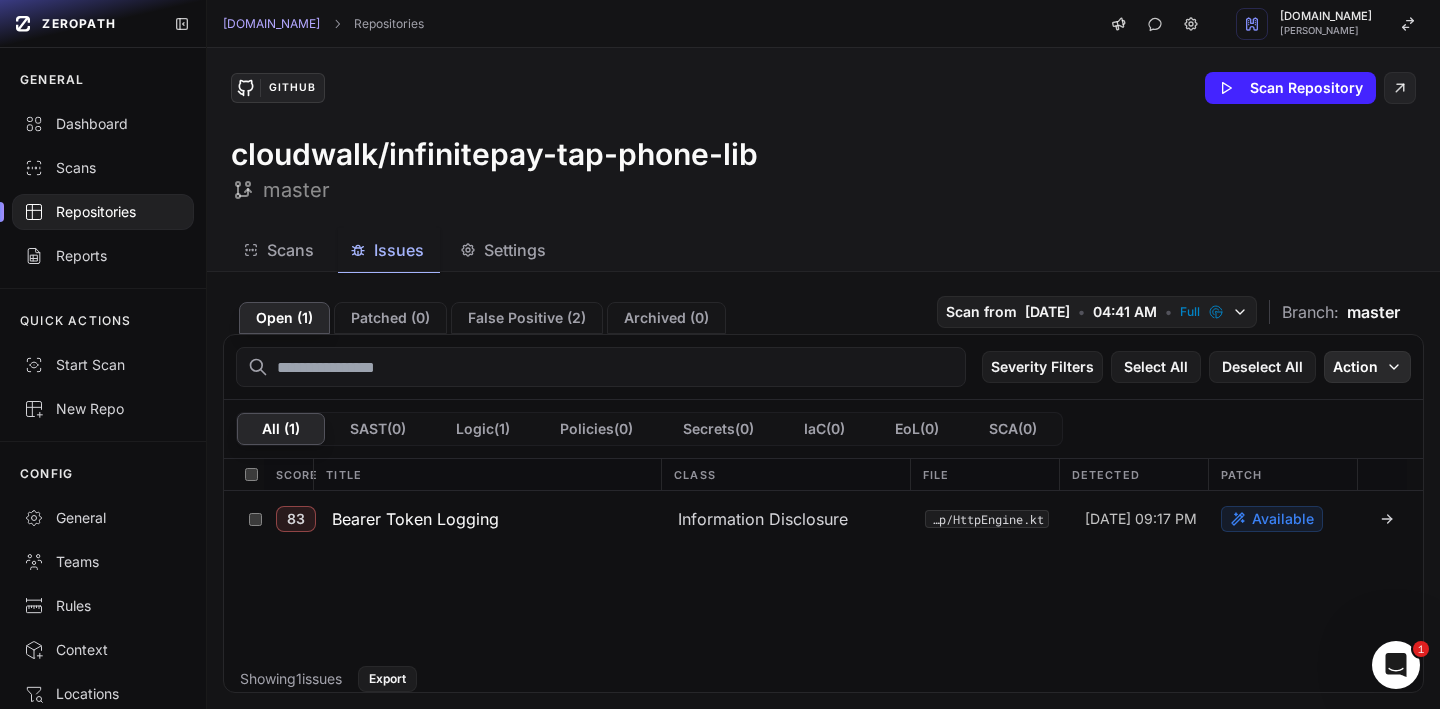 click 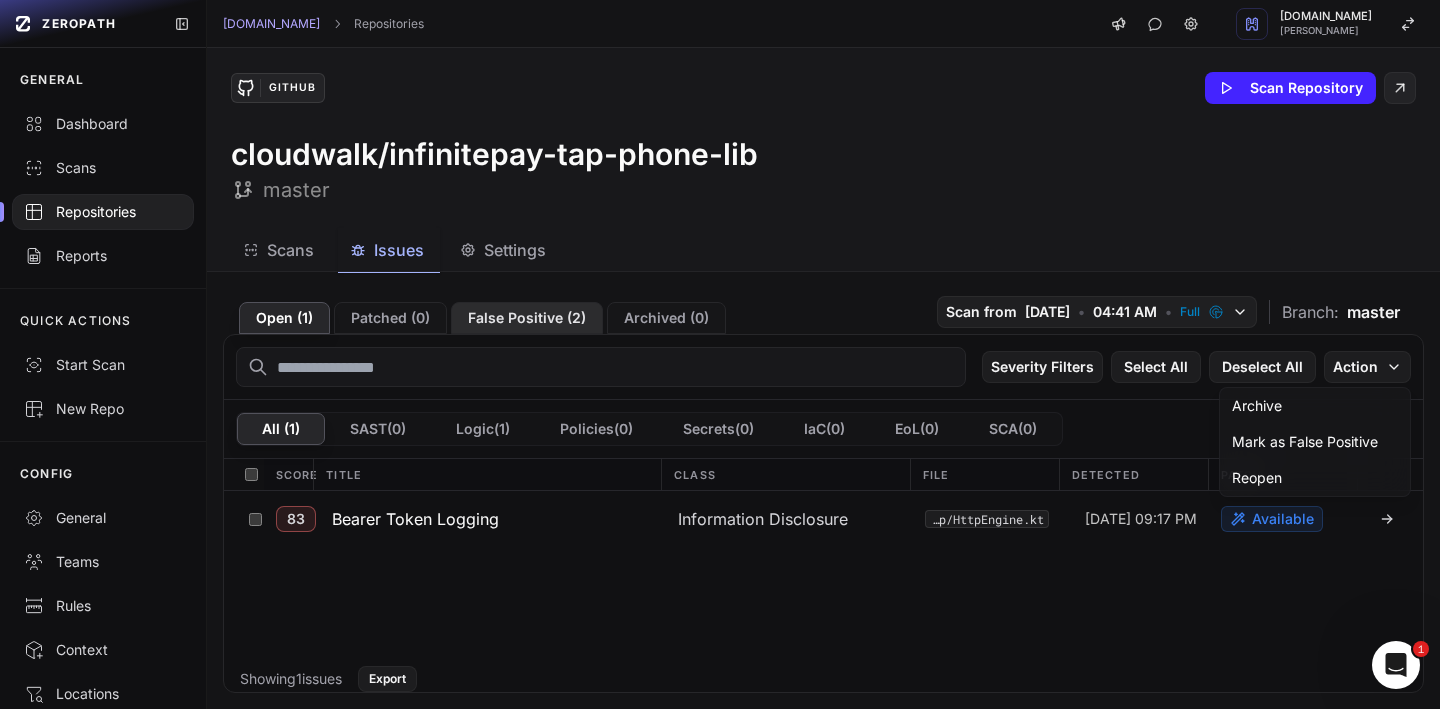click on "False Positive ( 2 )" at bounding box center (527, 318) 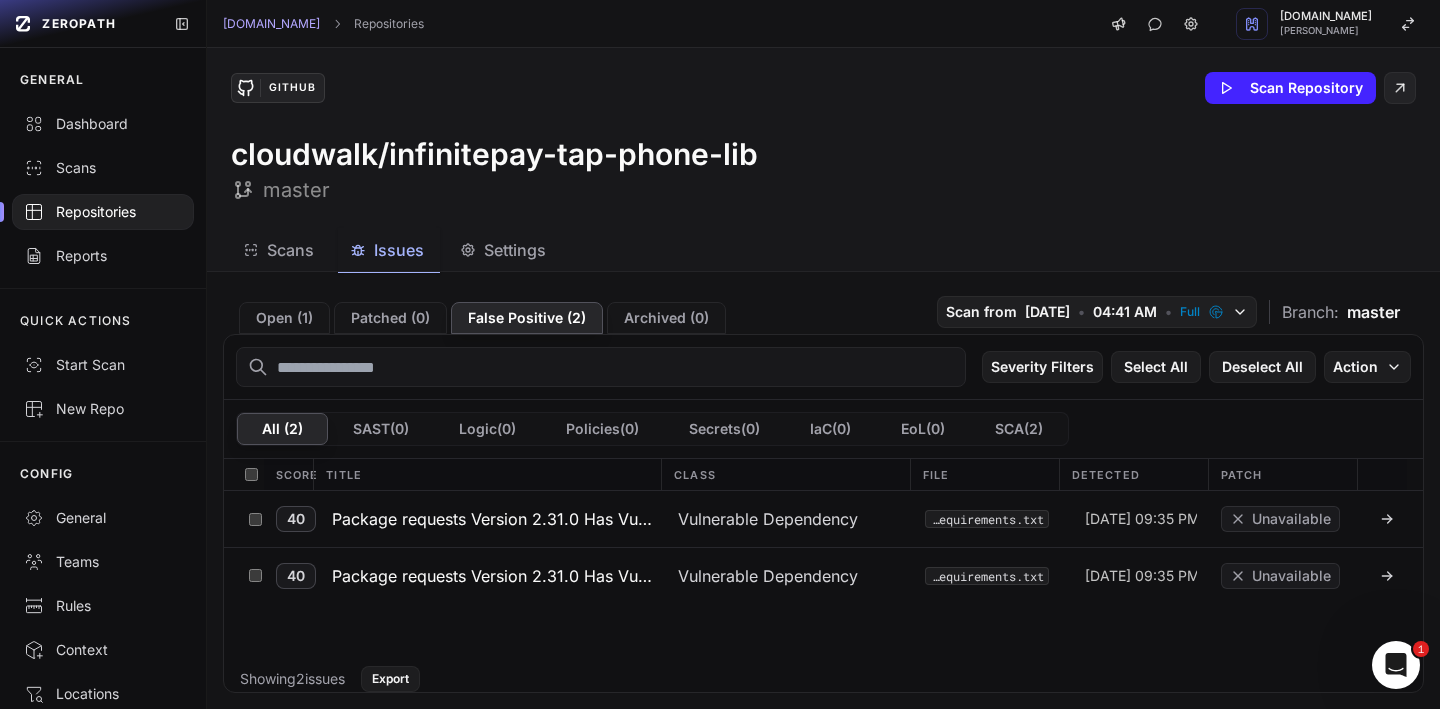 click on "Class" at bounding box center [785, 474] 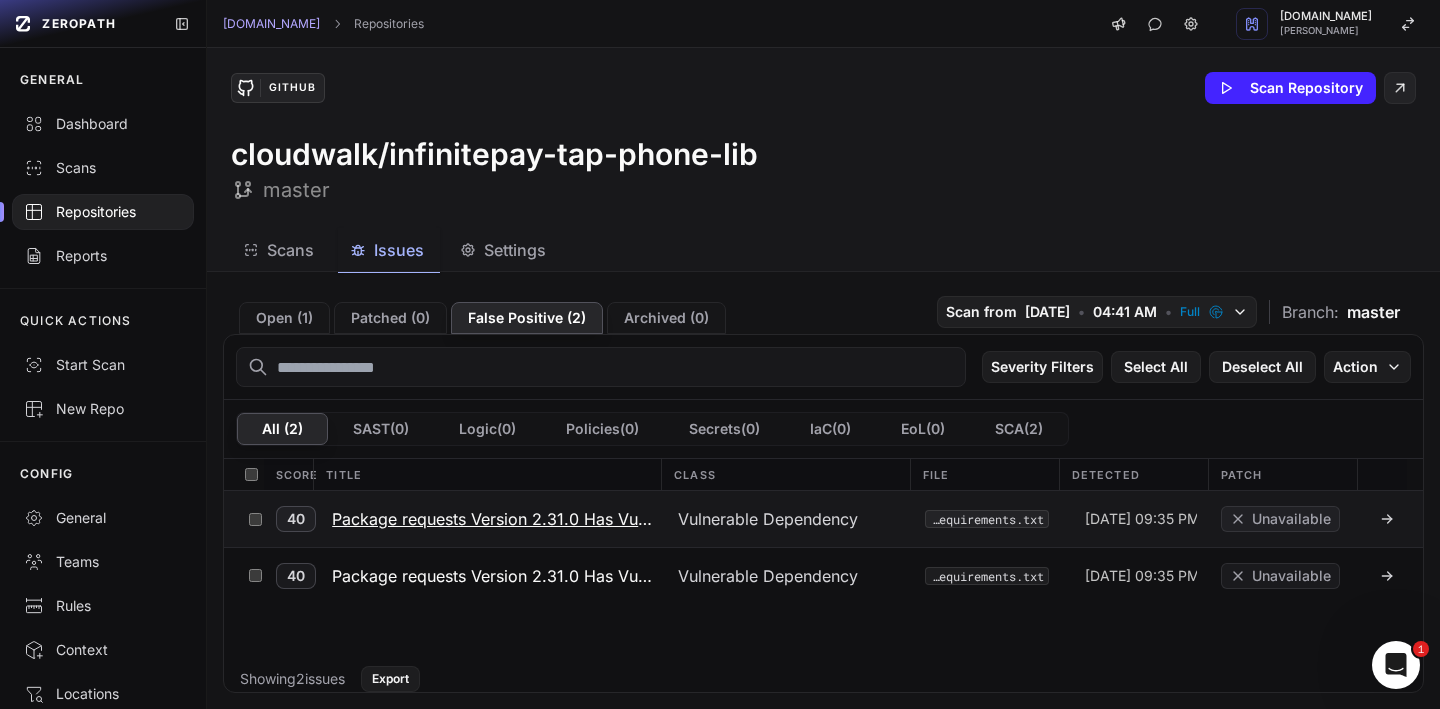 click on "Package requests Version 2.31.0 Has Vulnerability GHSA-9hjg-9r4m-mvj7" at bounding box center [493, 519] 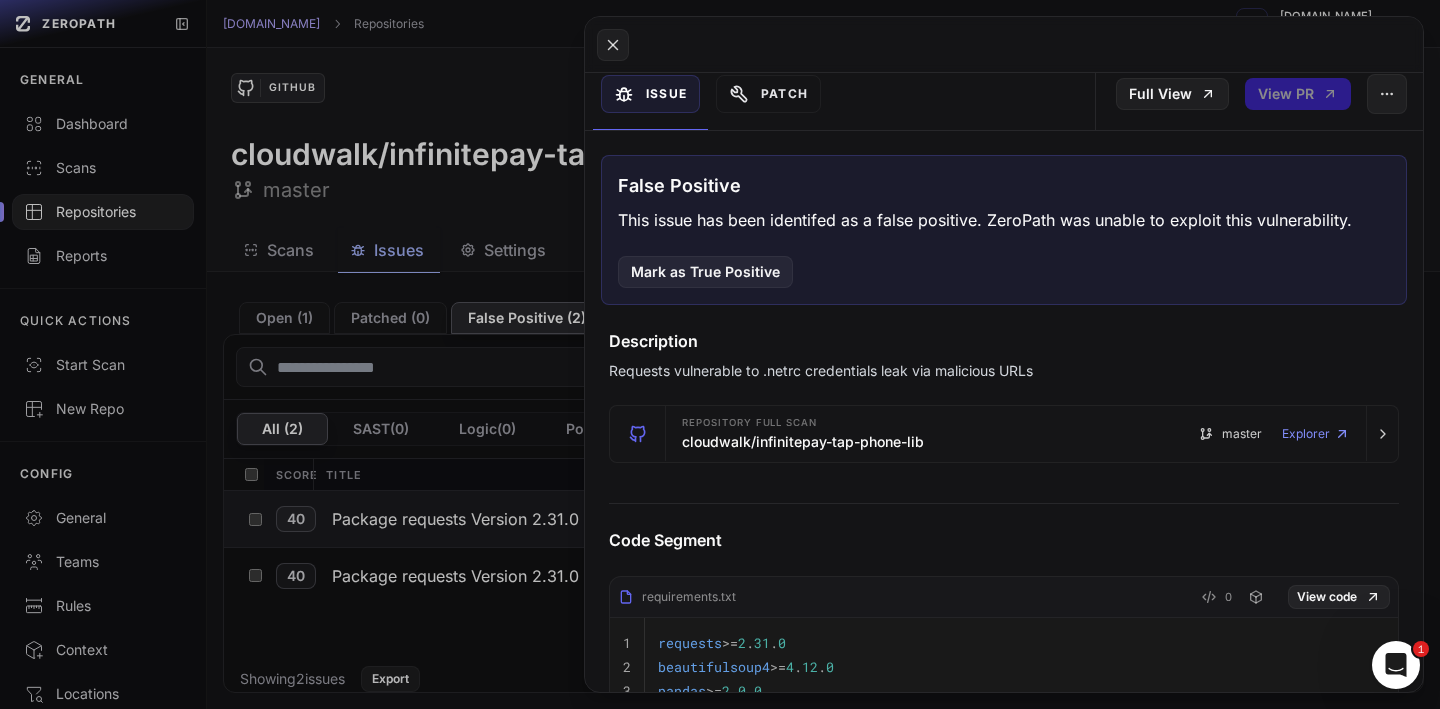 scroll, scrollTop: 295, scrollLeft: 0, axis: vertical 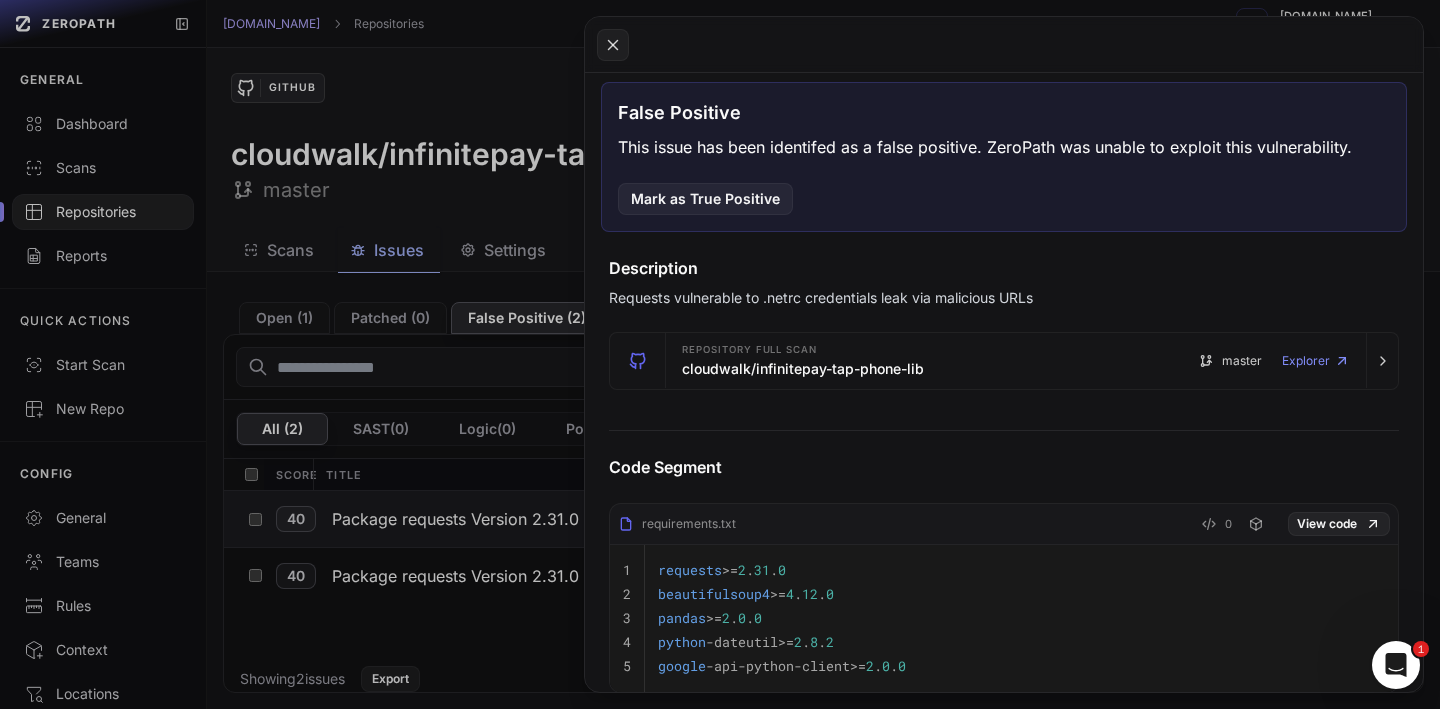 click 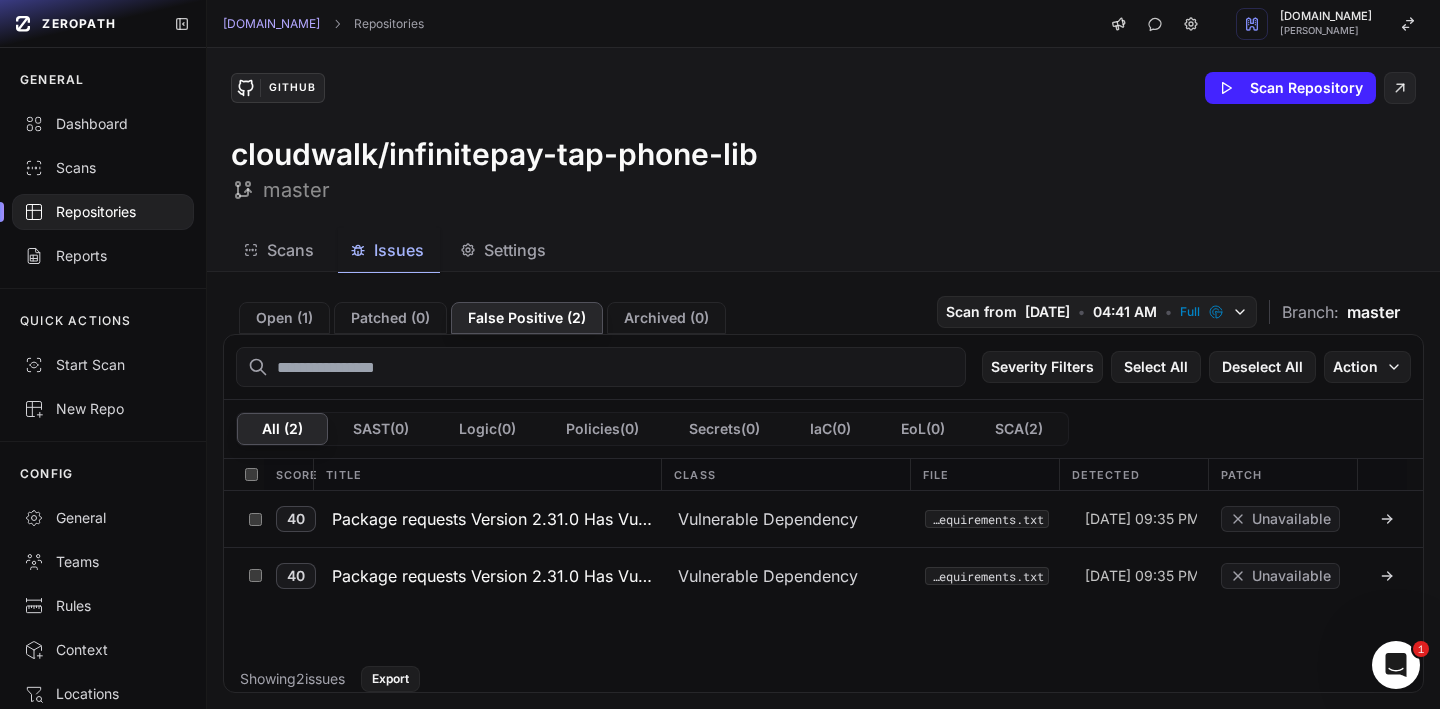 click on "Open ( 1 )" at bounding box center (284, 318) 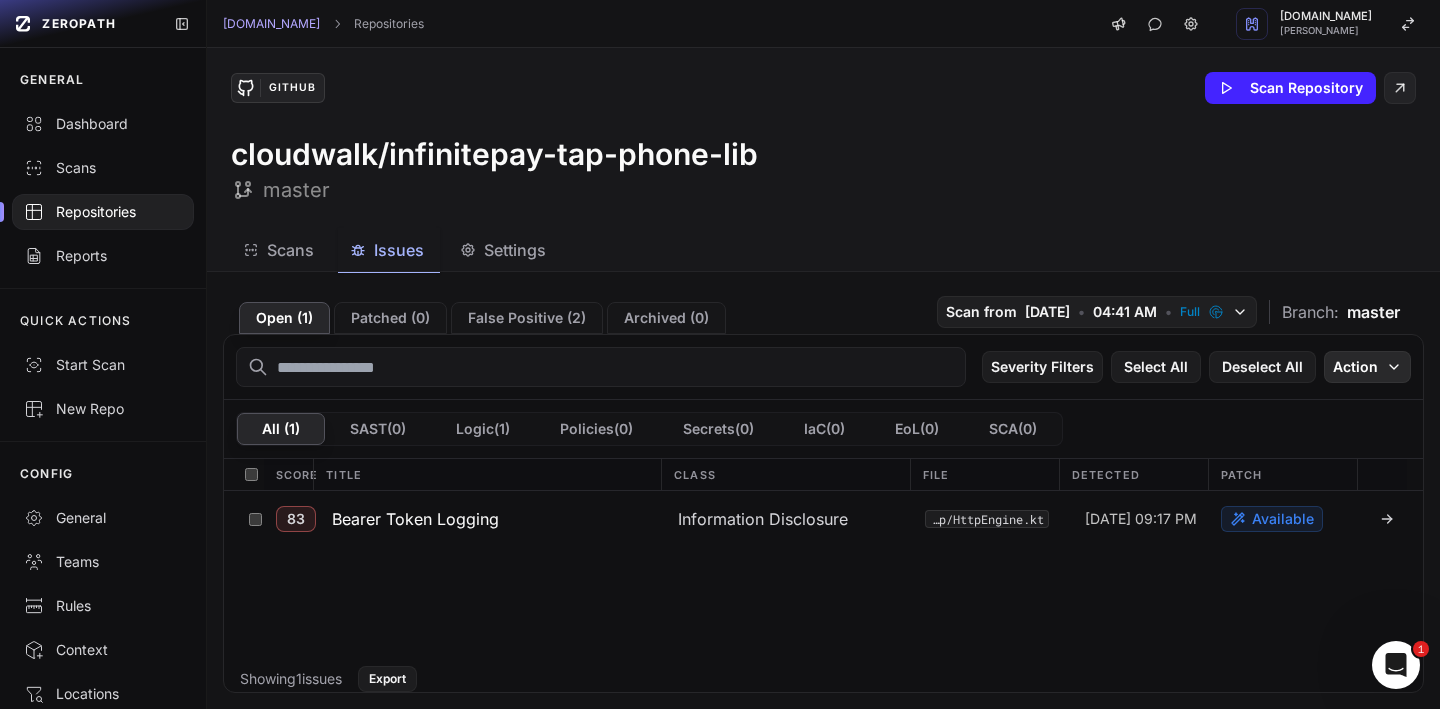 click on "Action" 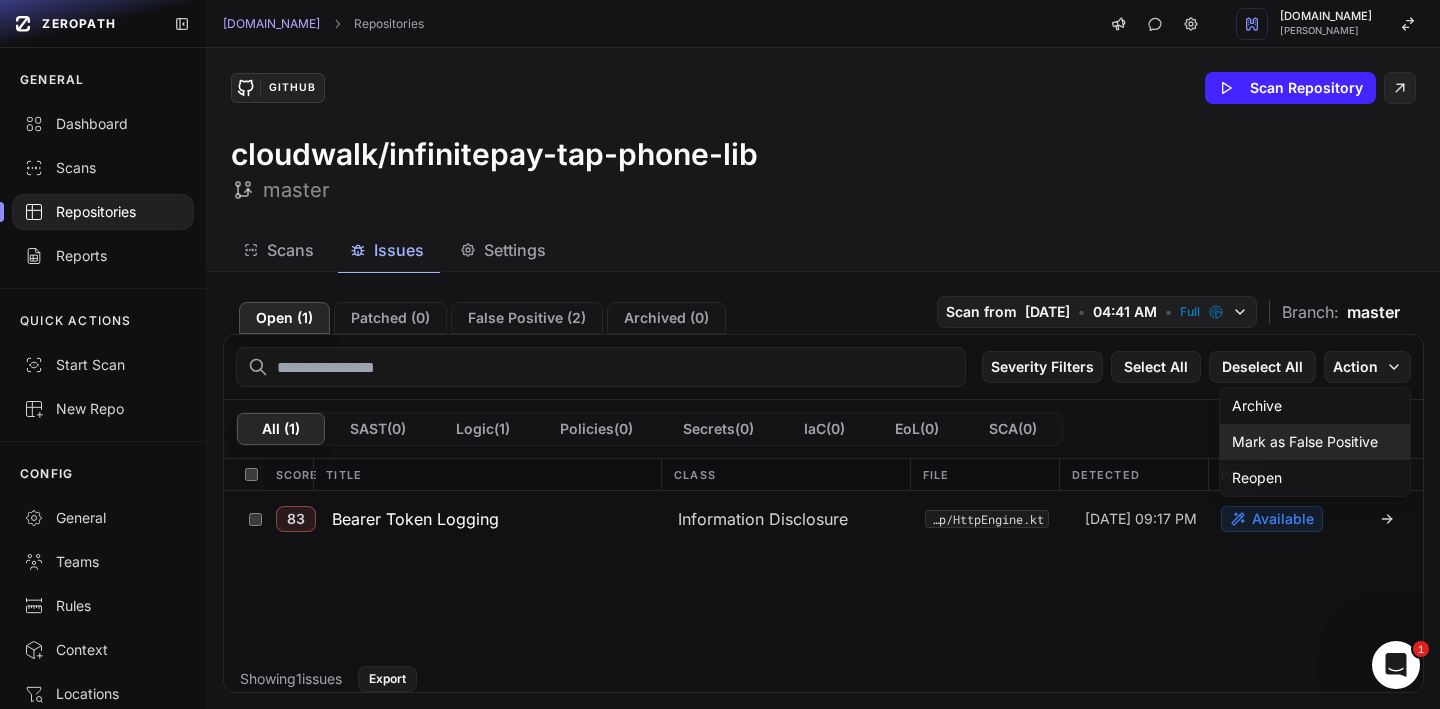 click on "Mark as False Positive" at bounding box center [1305, 442] 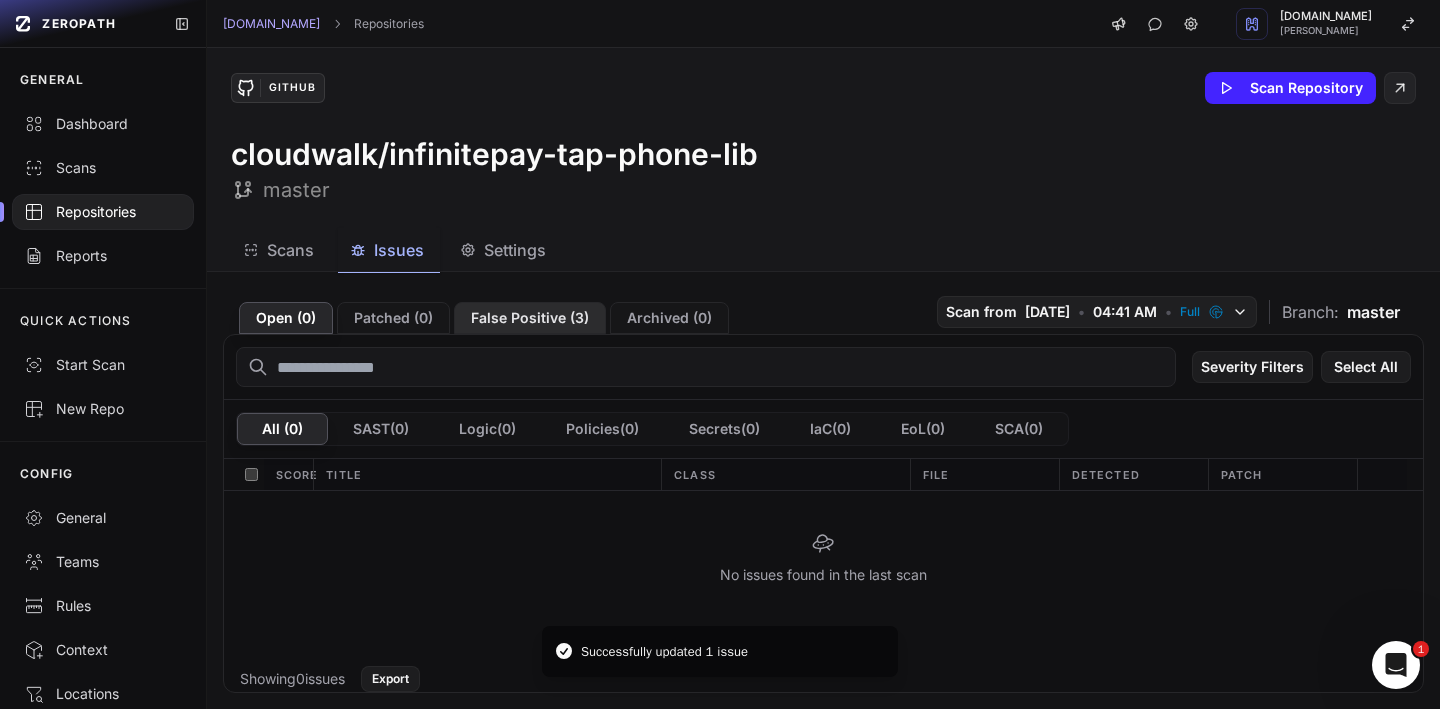 click on "False Positive ( 3 )" at bounding box center (530, 318) 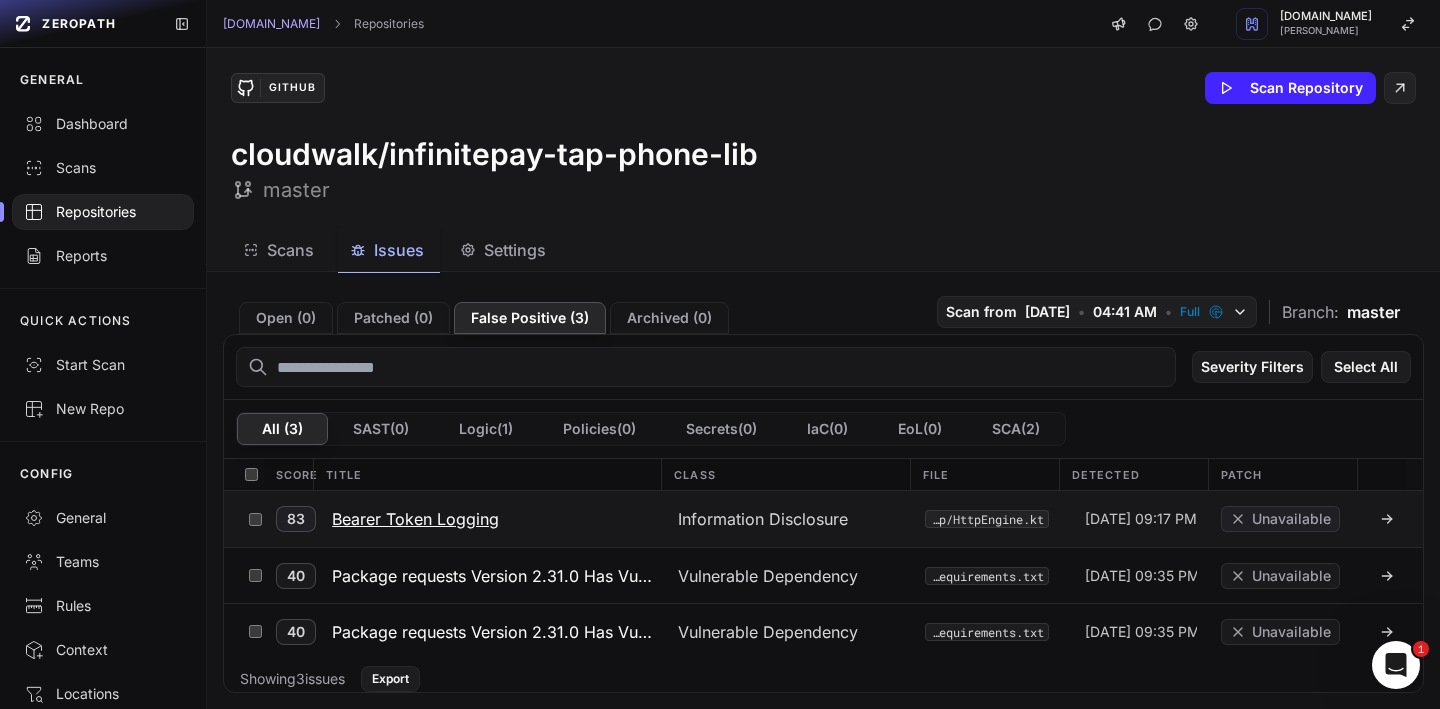 click 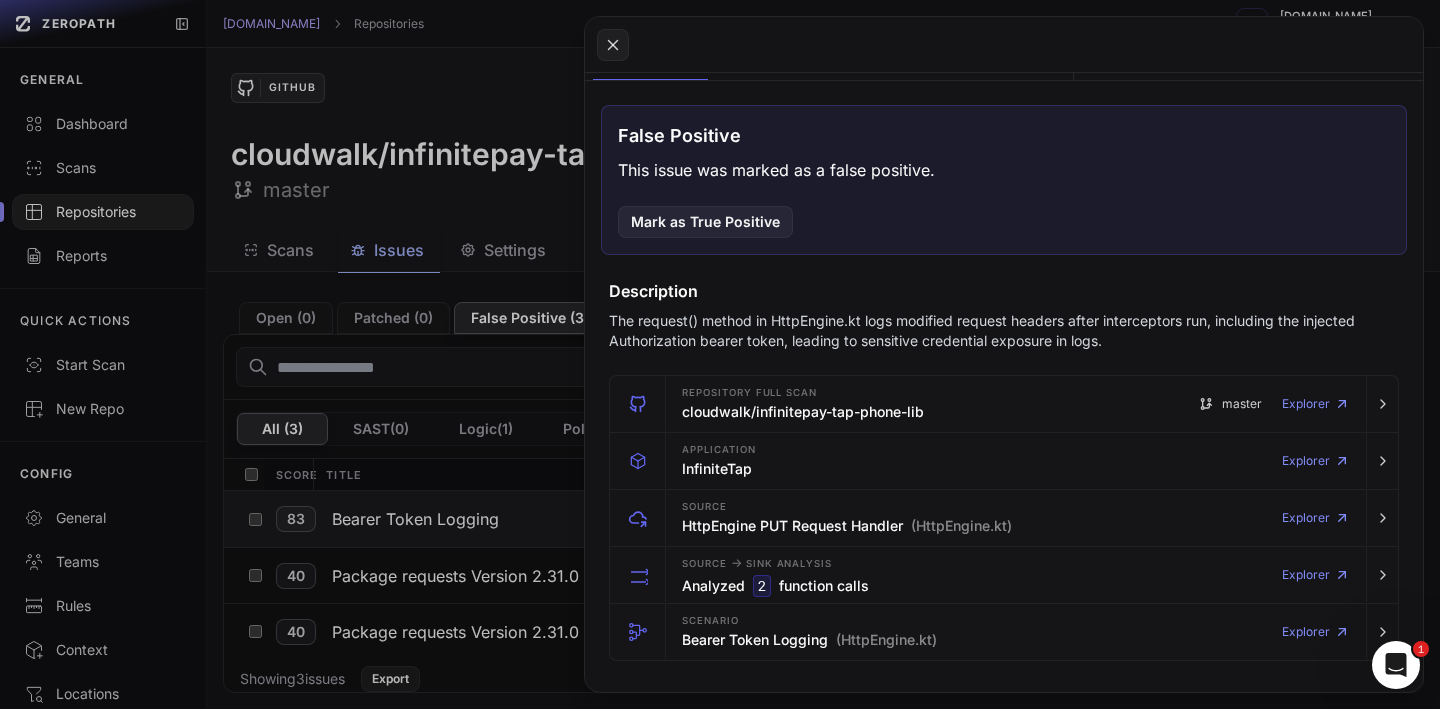 scroll, scrollTop: 0, scrollLeft: 0, axis: both 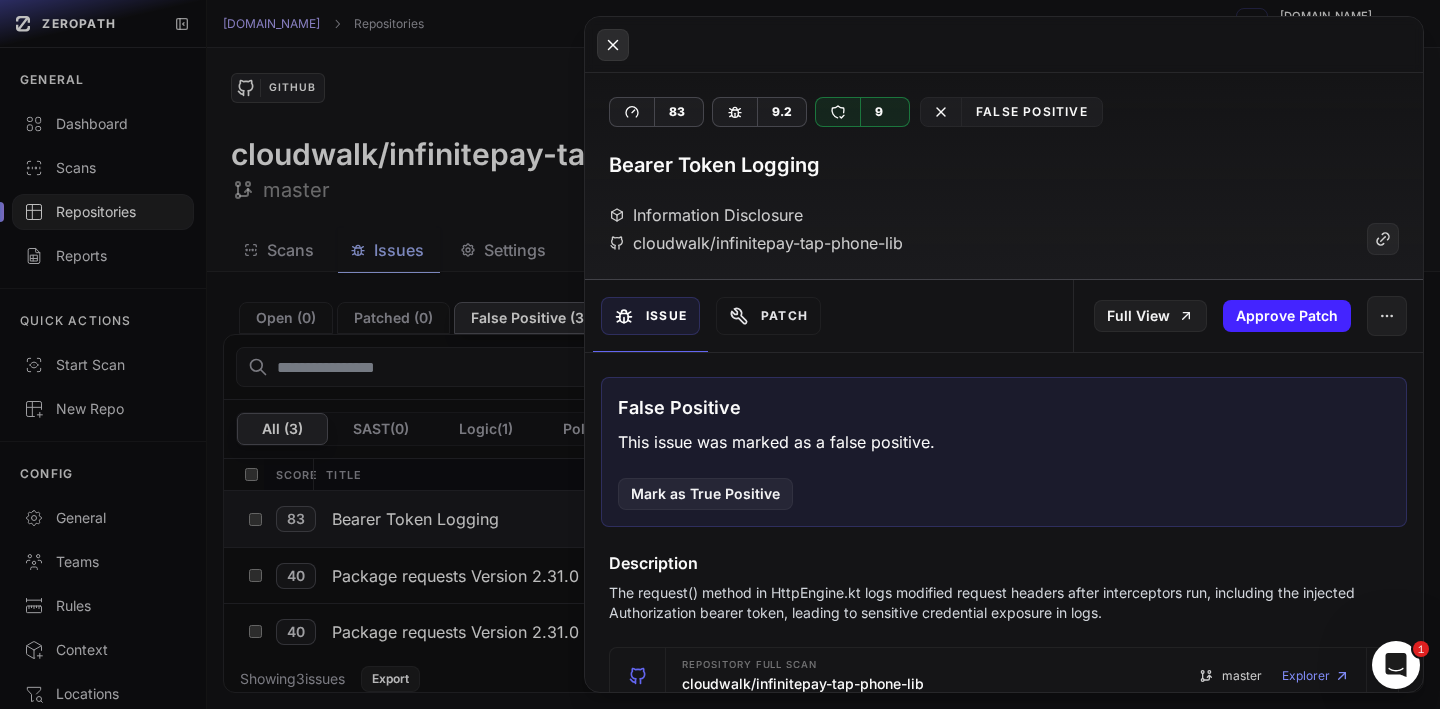 click 